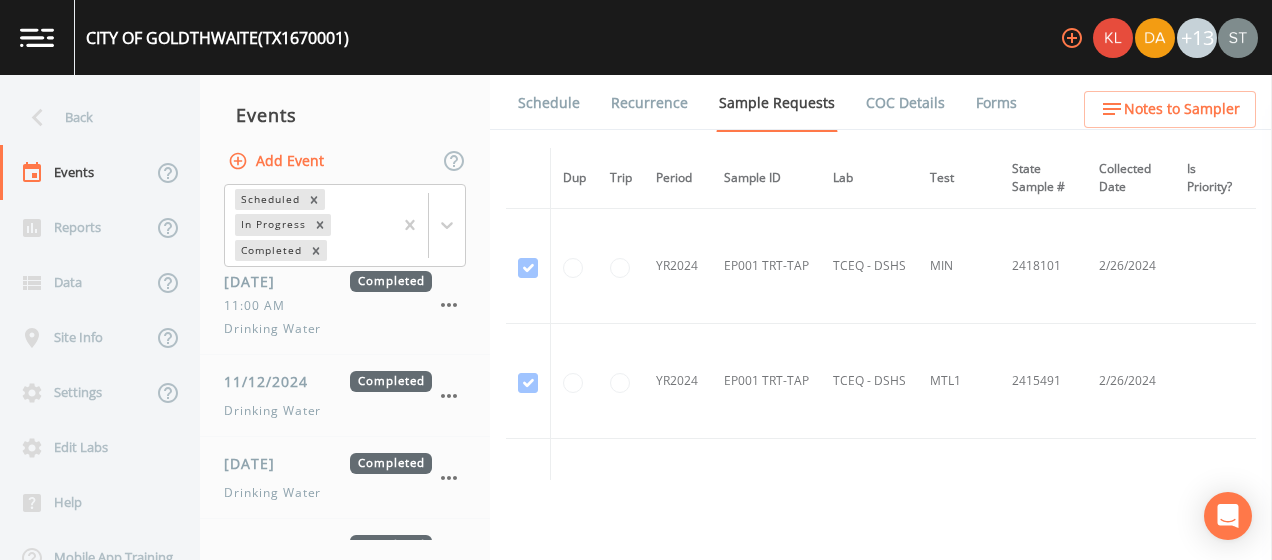 scroll, scrollTop: 0, scrollLeft: 0, axis: both 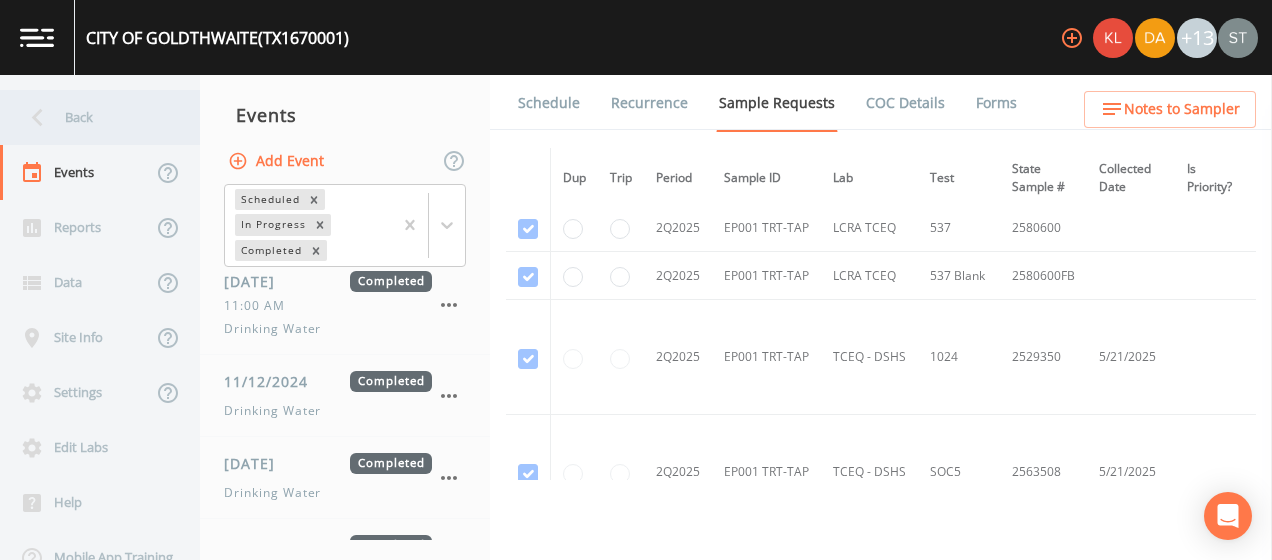 click on "Back" at bounding box center [90, 117] 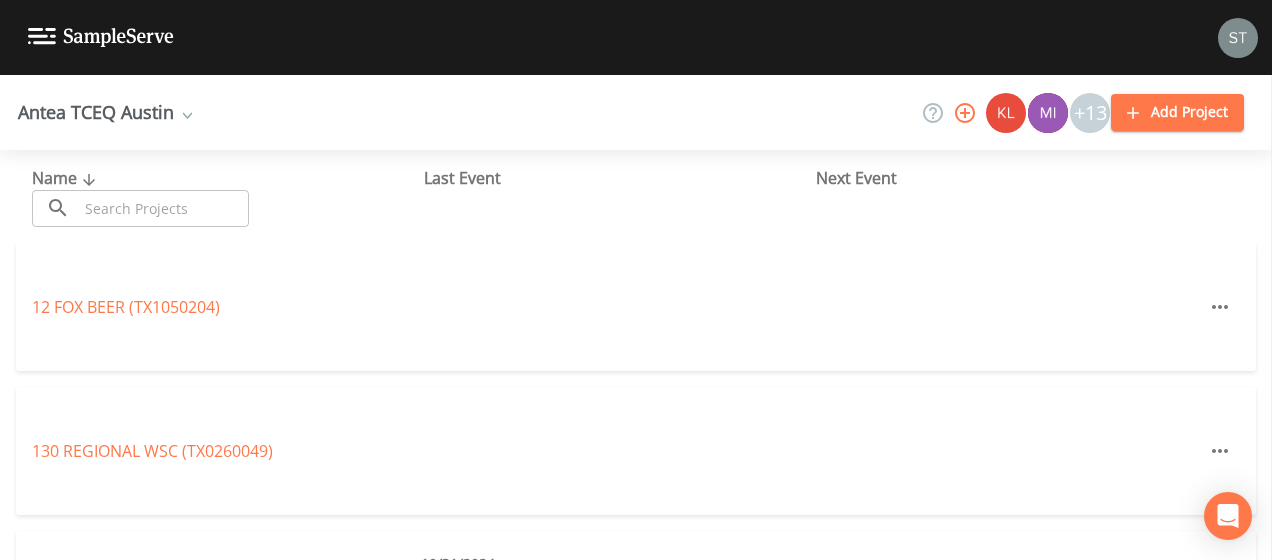 click at bounding box center (163, 208) 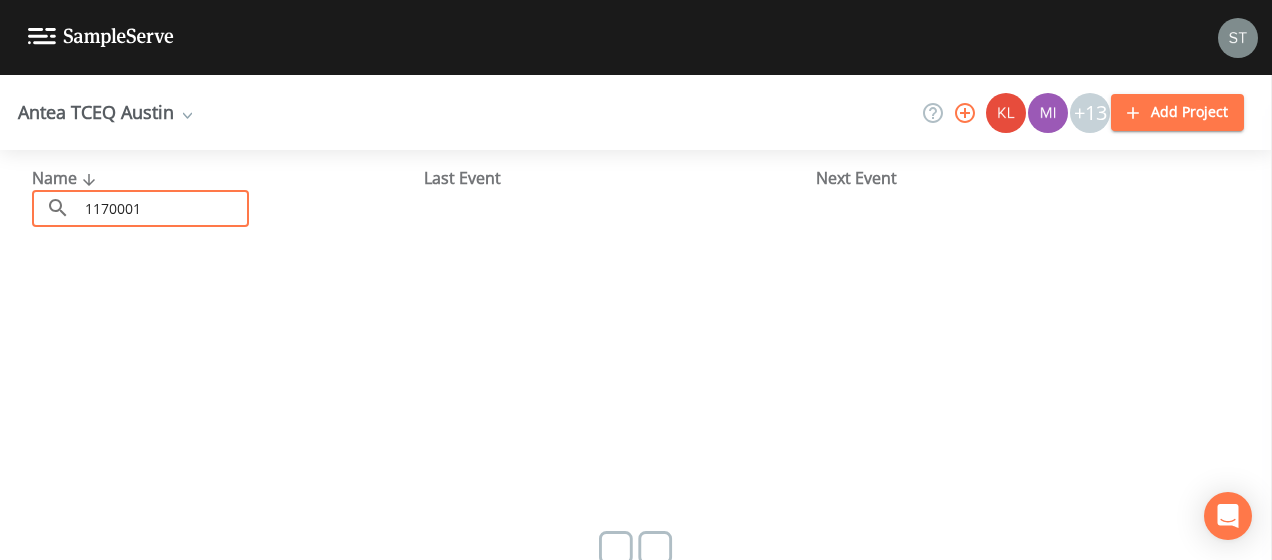 type on "1170001" 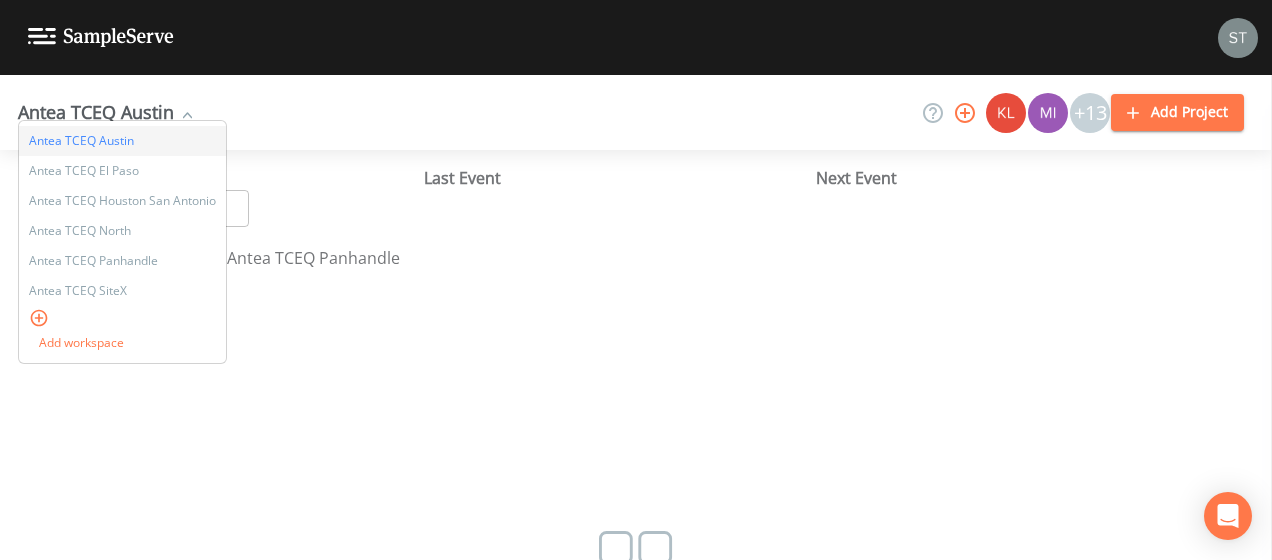 click on "Antea TCEQ Panhandle" at bounding box center (122, 261) 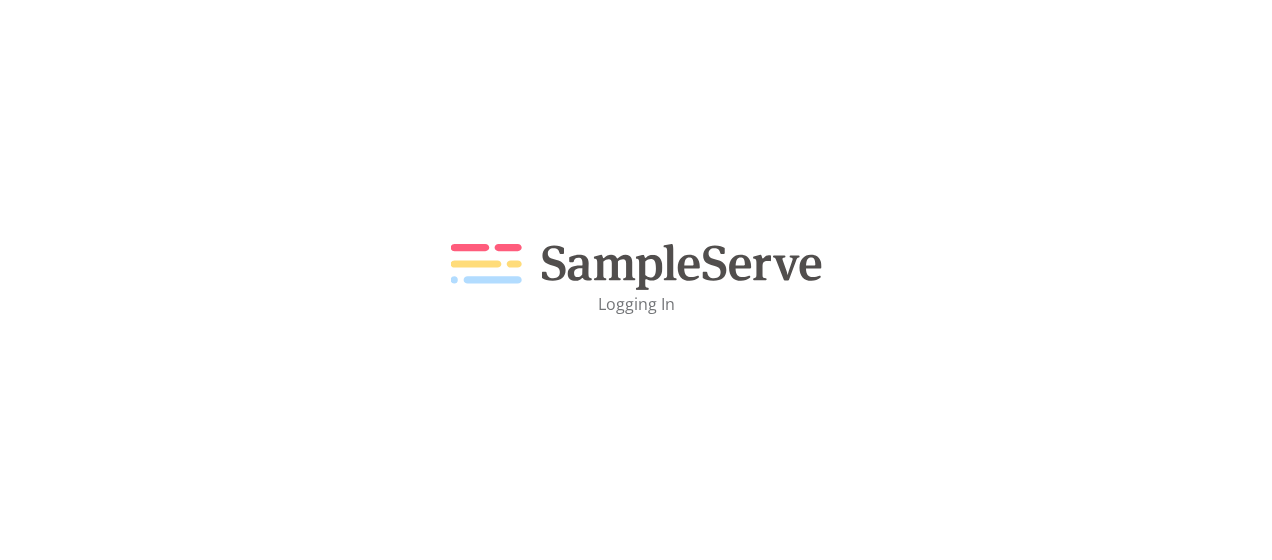 scroll, scrollTop: 0, scrollLeft: 0, axis: both 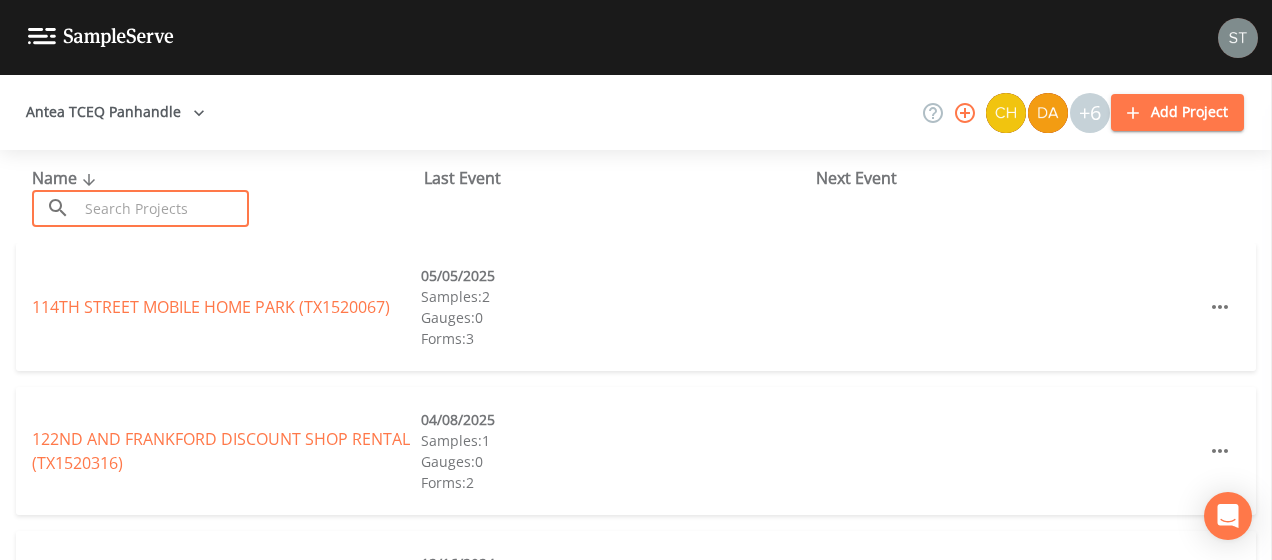 click at bounding box center [163, 208] 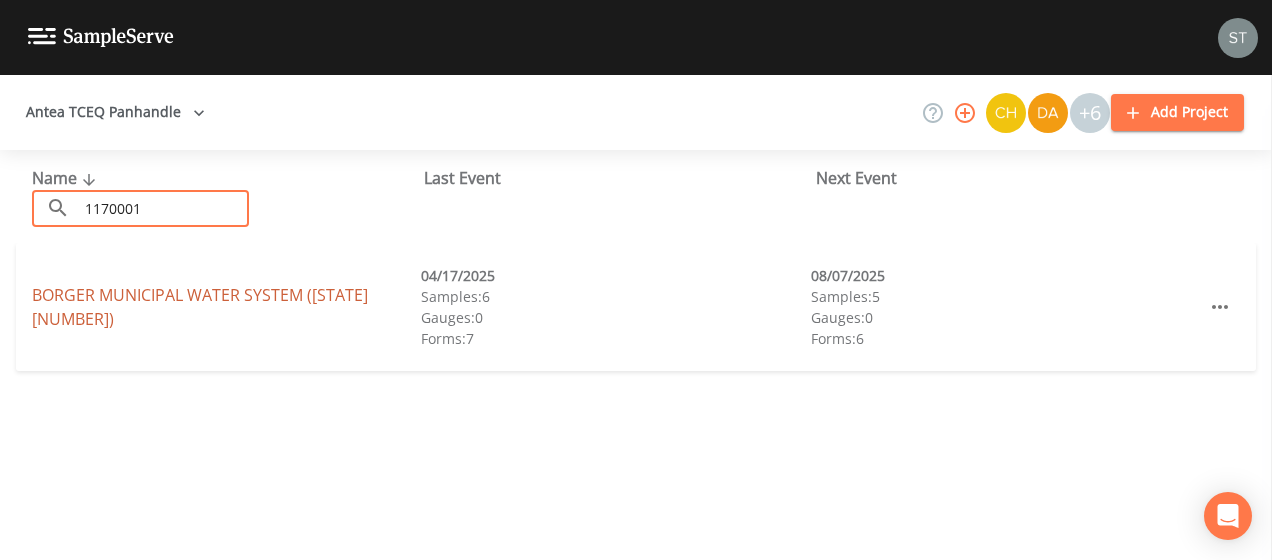 type on "1170001" 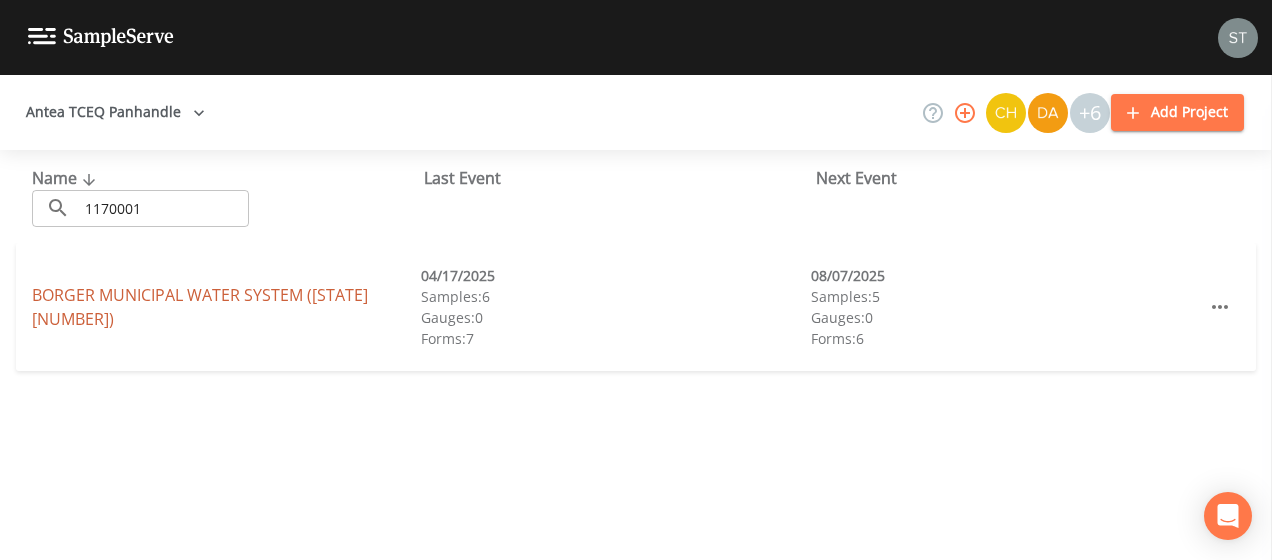 click on "BORGER MUNICIPAL WATER SYSTEM   ([STATE][NUMBER])" at bounding box center (200, 307) 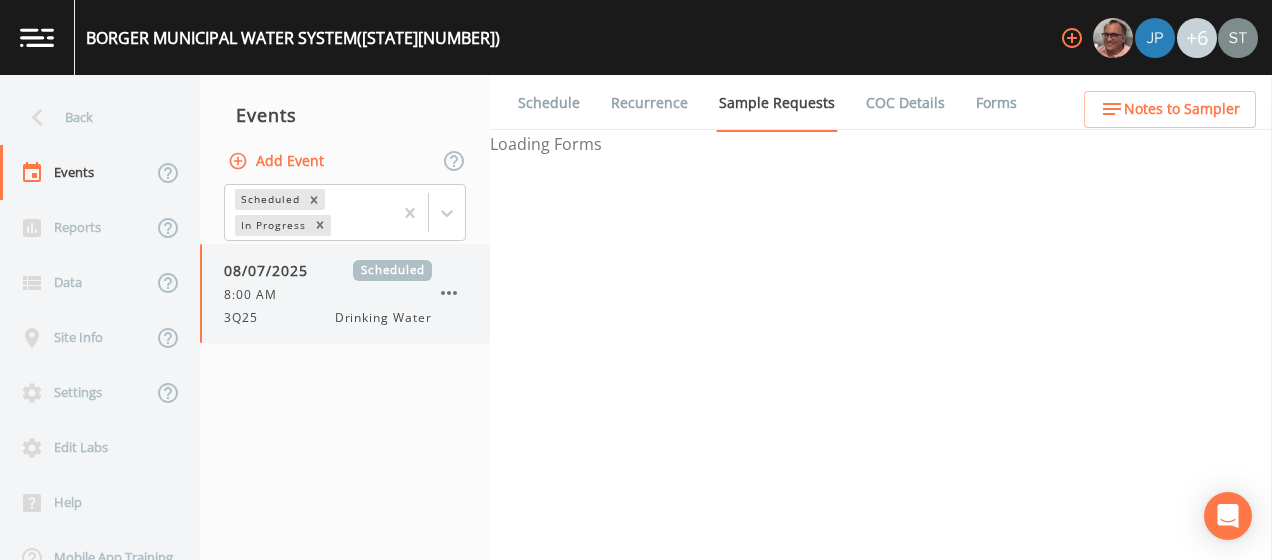 click on "Drinking Water" at bounding box center [383, 318] 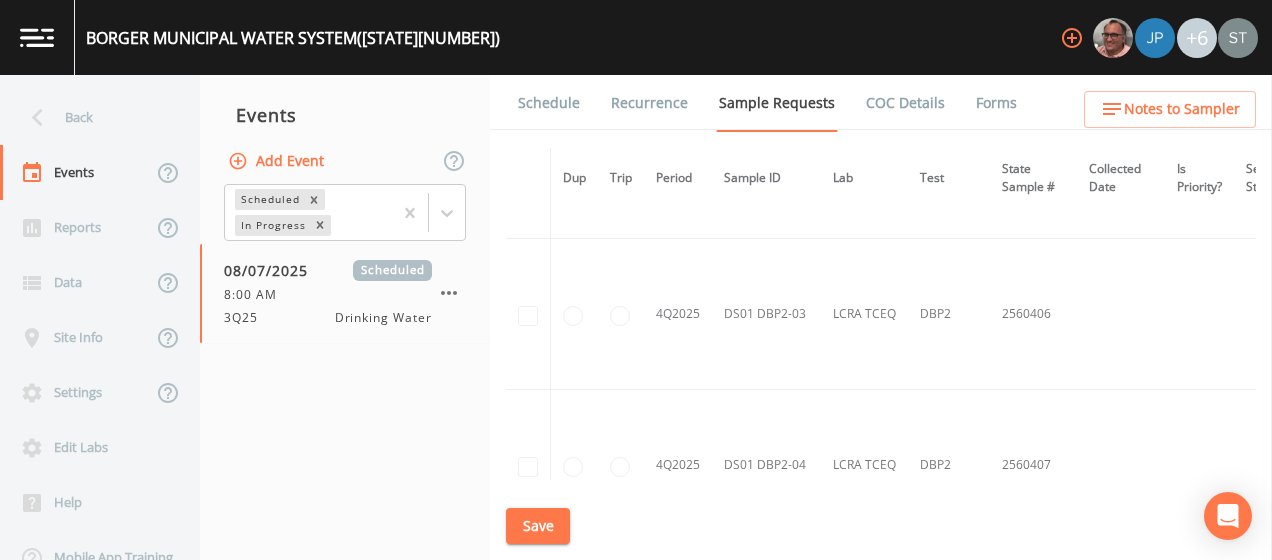 scroll, scrollTop: 6099, scrollLeft: 0, axis: vertical 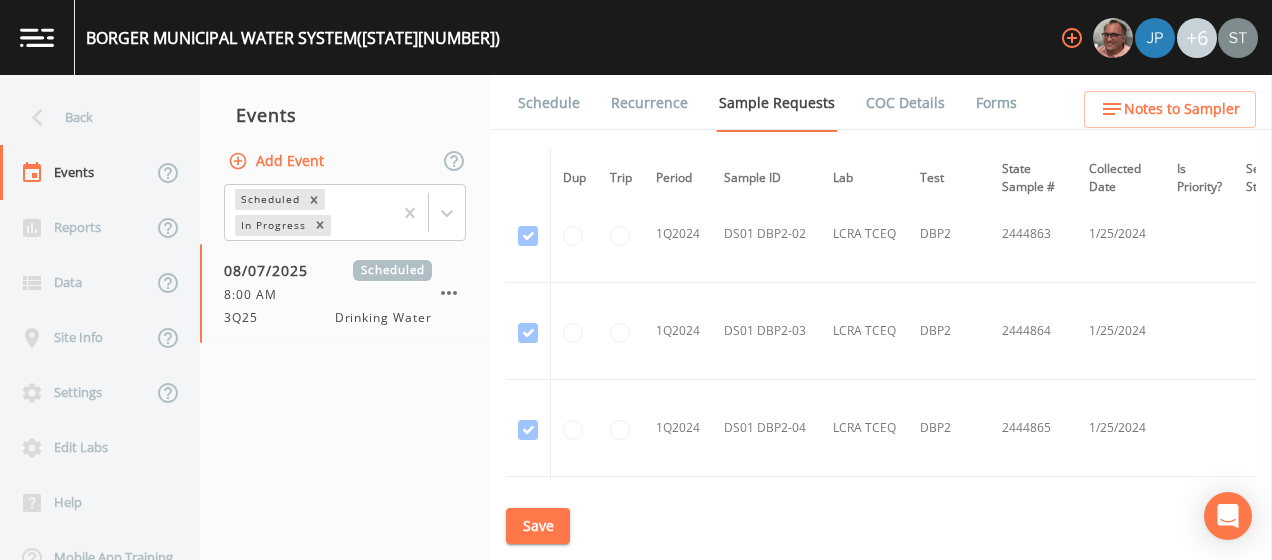 drag, startPoint x: 670, startPoint y: 482, endPoint x: 688, endPoint y: 475, distance: 19.313208 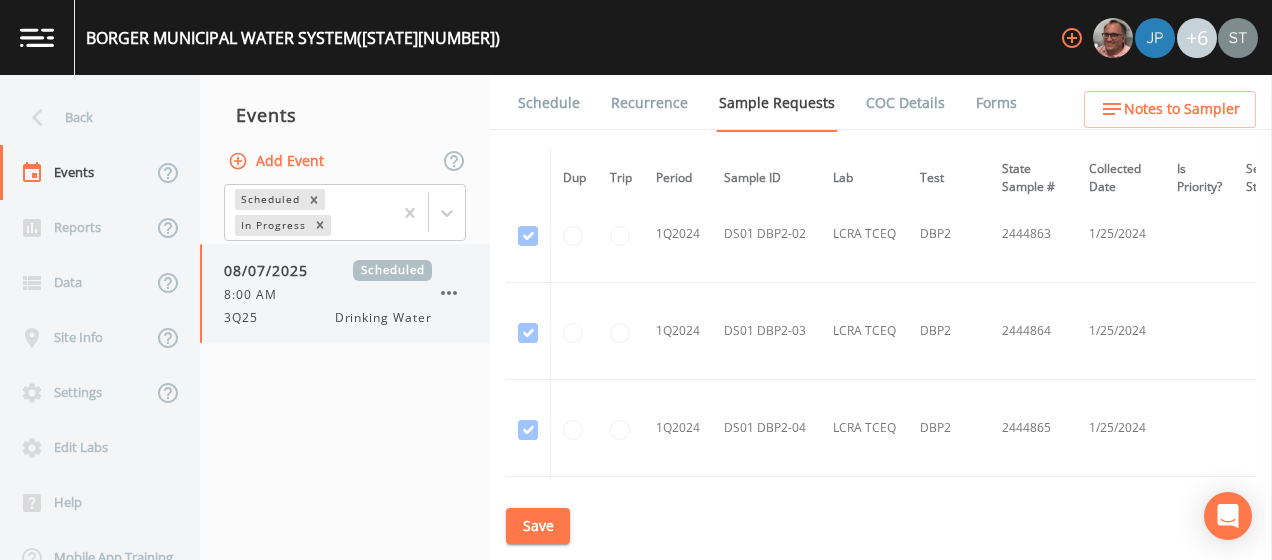click on "8:00 AM" at bounding box center (256, 295) 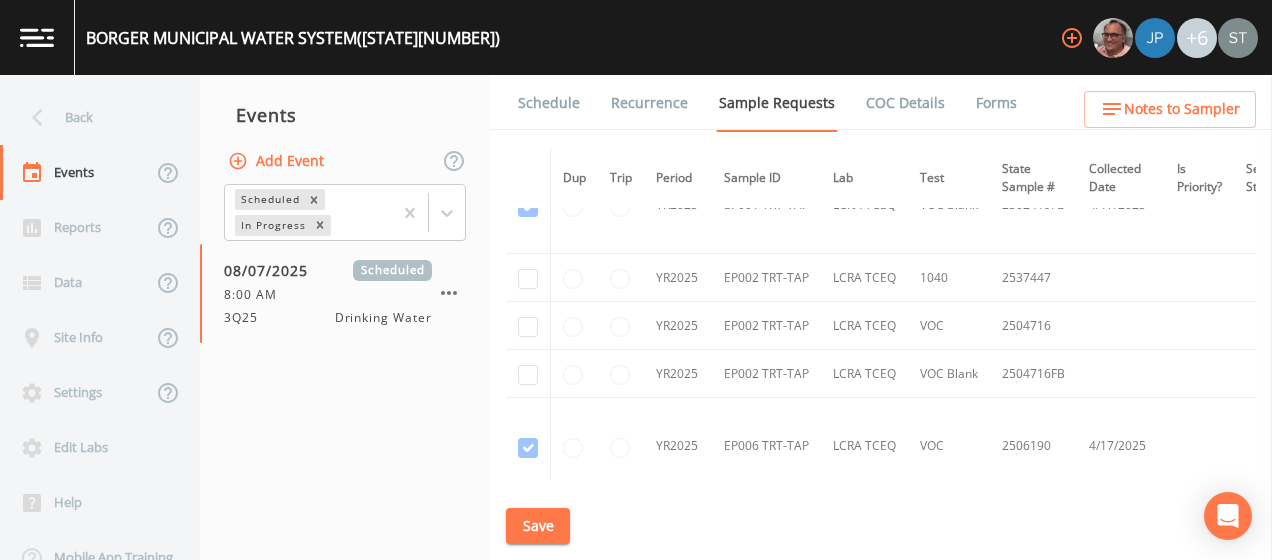 scroll, scrollTop: 3944, scrollLeft: 0, axis: vertical 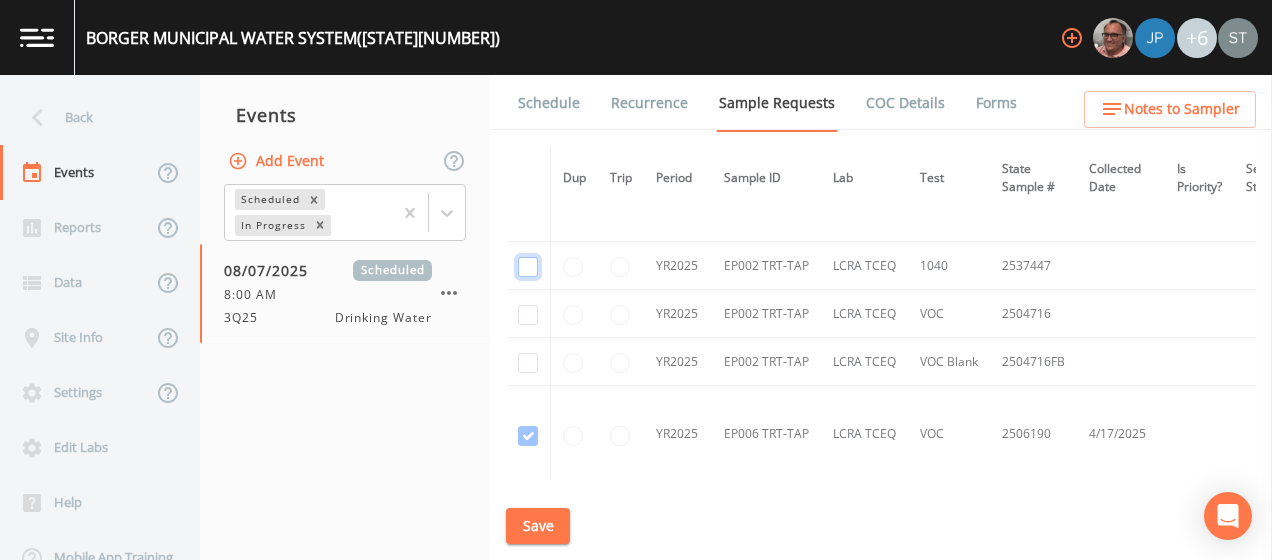 click at bounding box center (528, -3103) 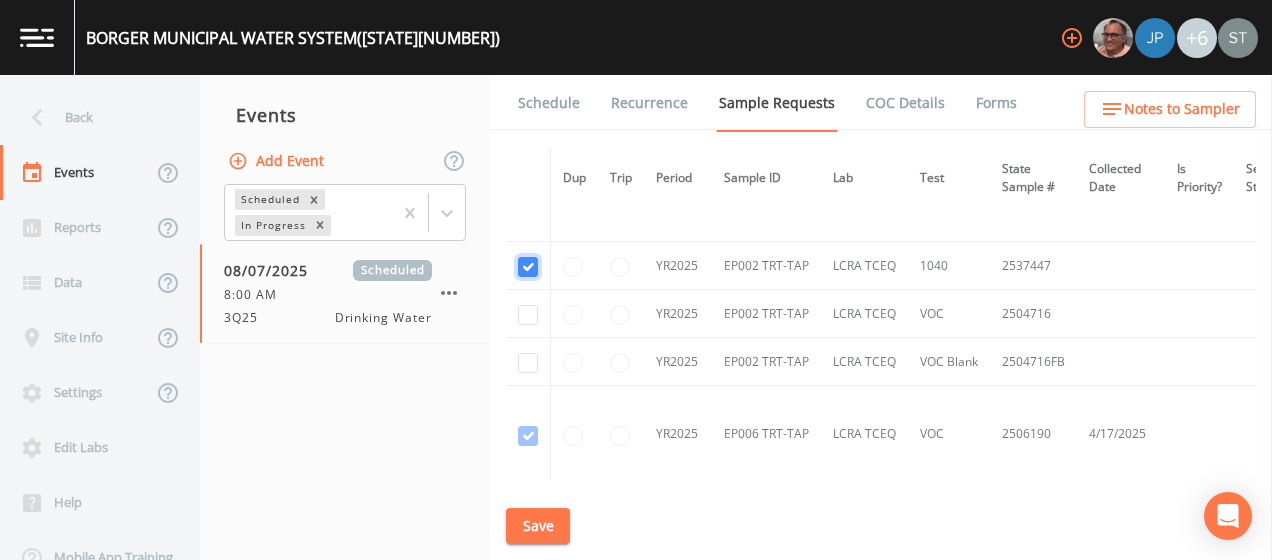 checkbox on "true" 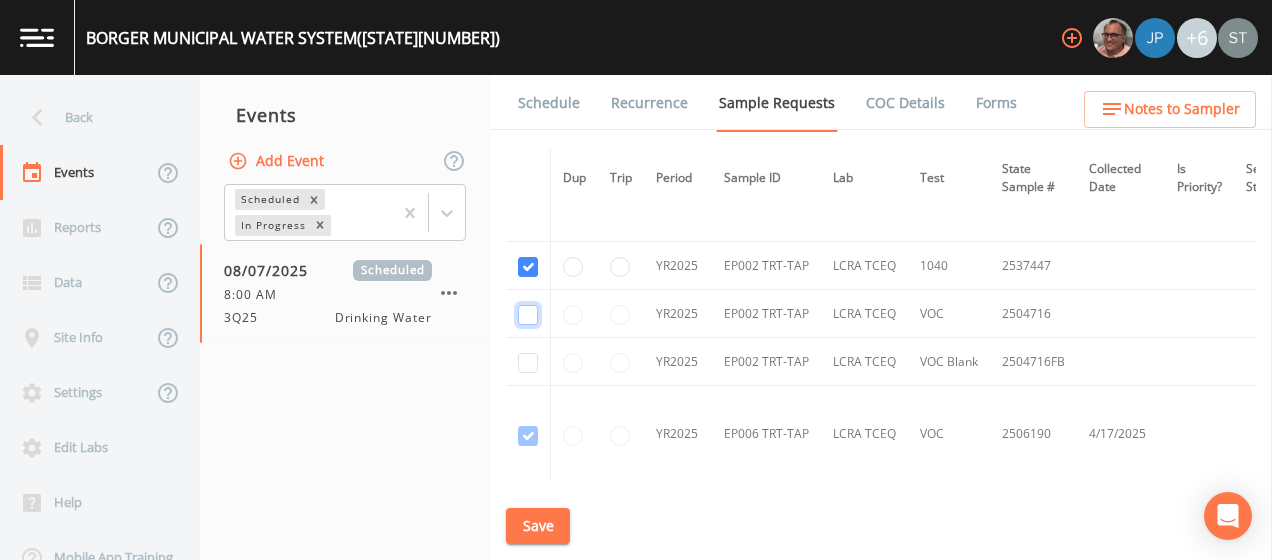 click at bounding box center (528, -3006) 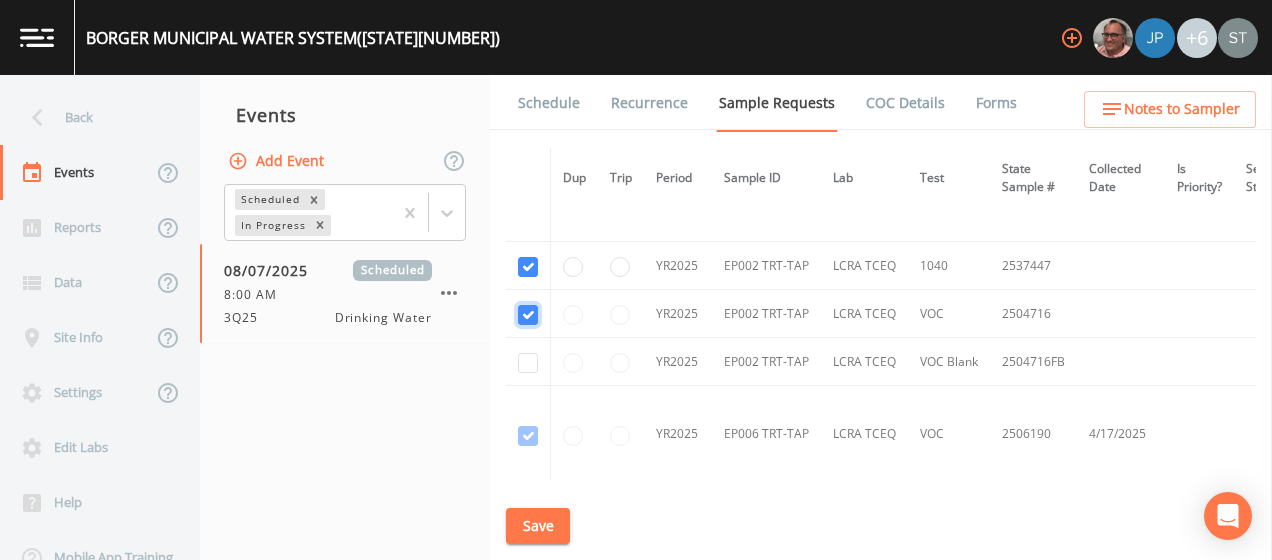 checkbox on "true" 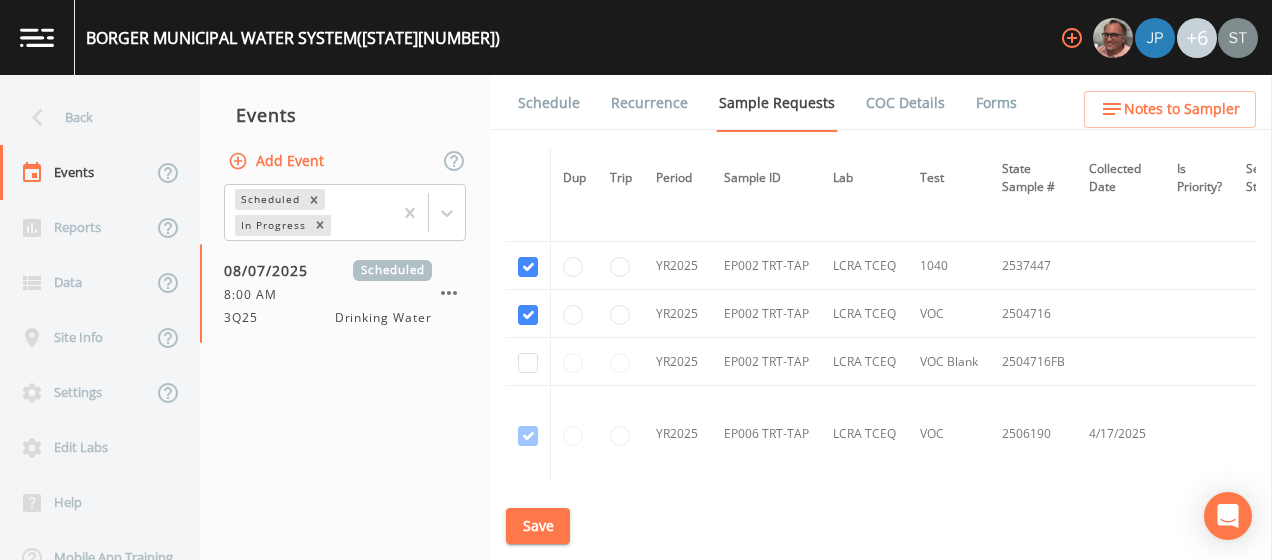 click at bounding box center [528, 362] 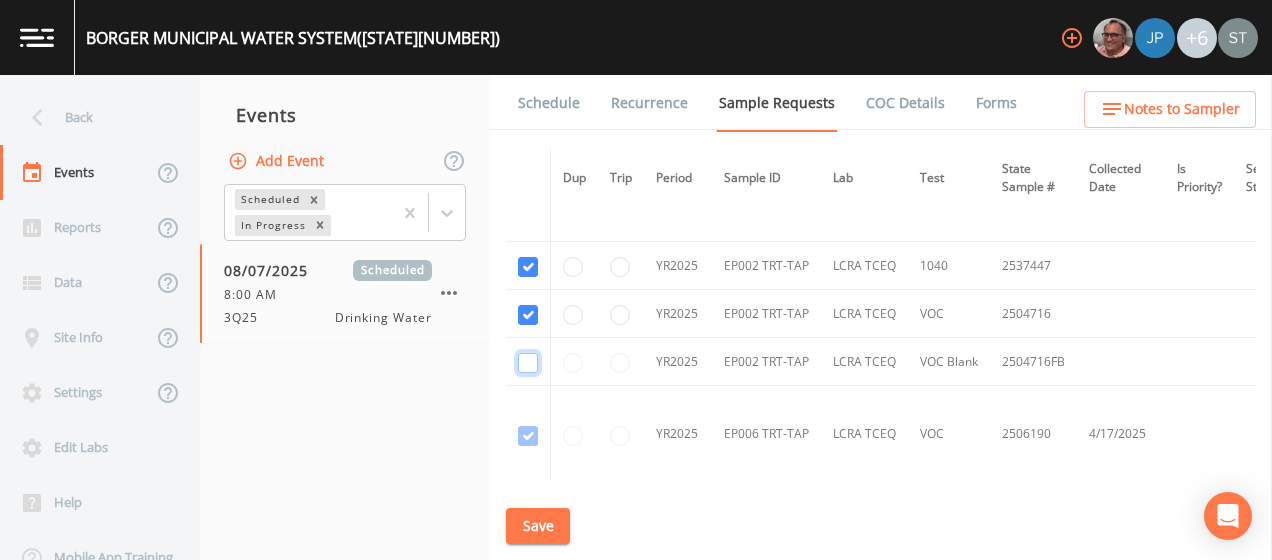 click at bounding box center (528, -2909) 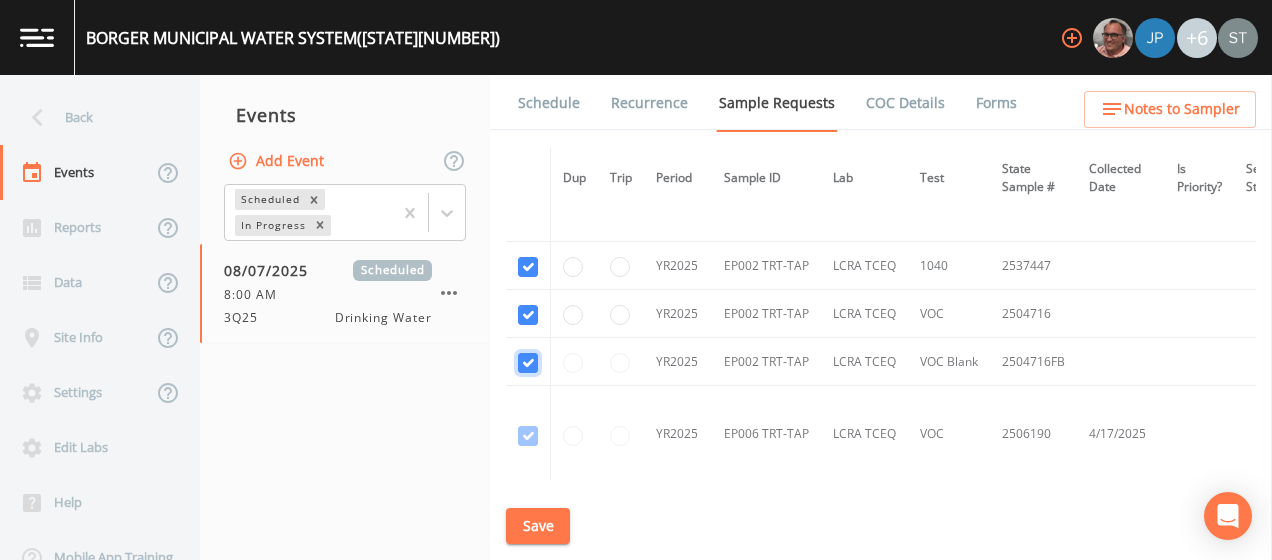checkbox on "true" 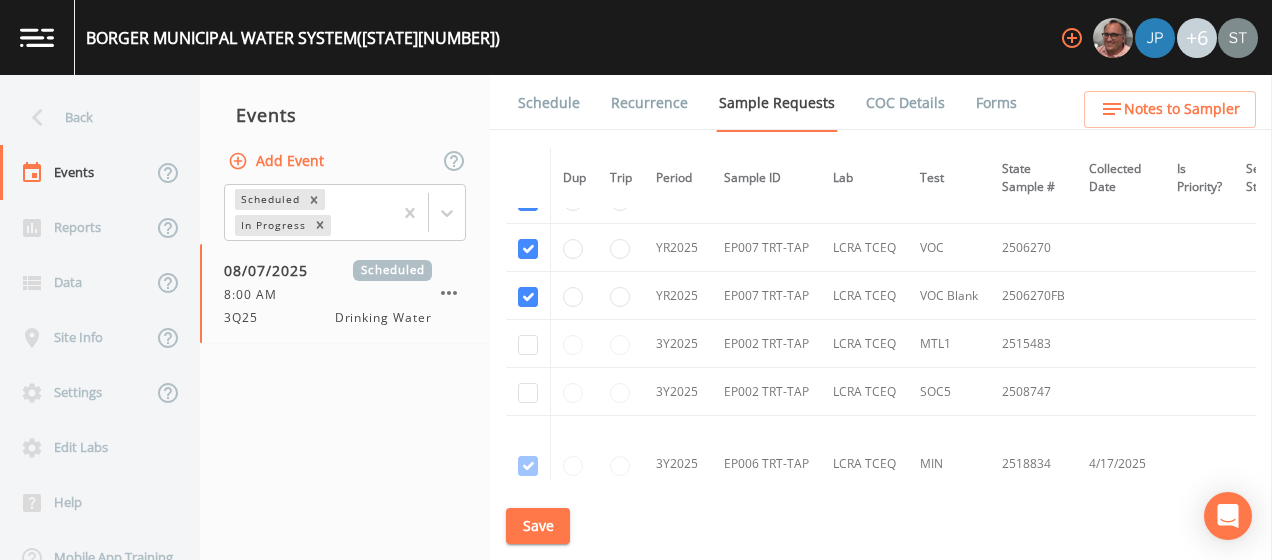 scroll, scrollTop: 4349, scrollLeft: 0, axis: vertical 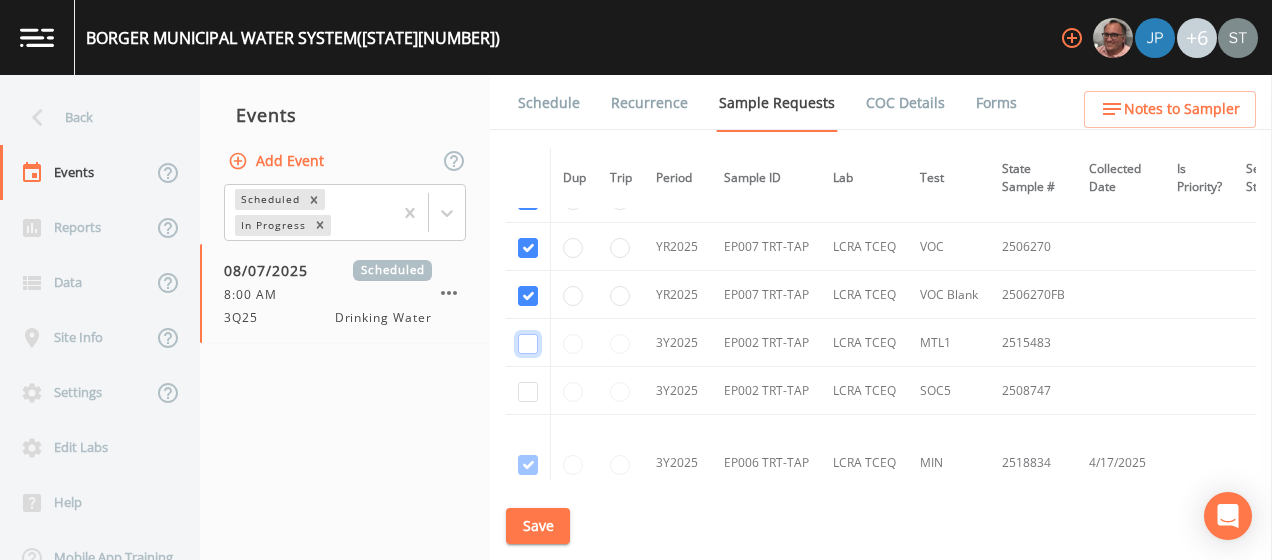 click at bounding box center (528, 344) 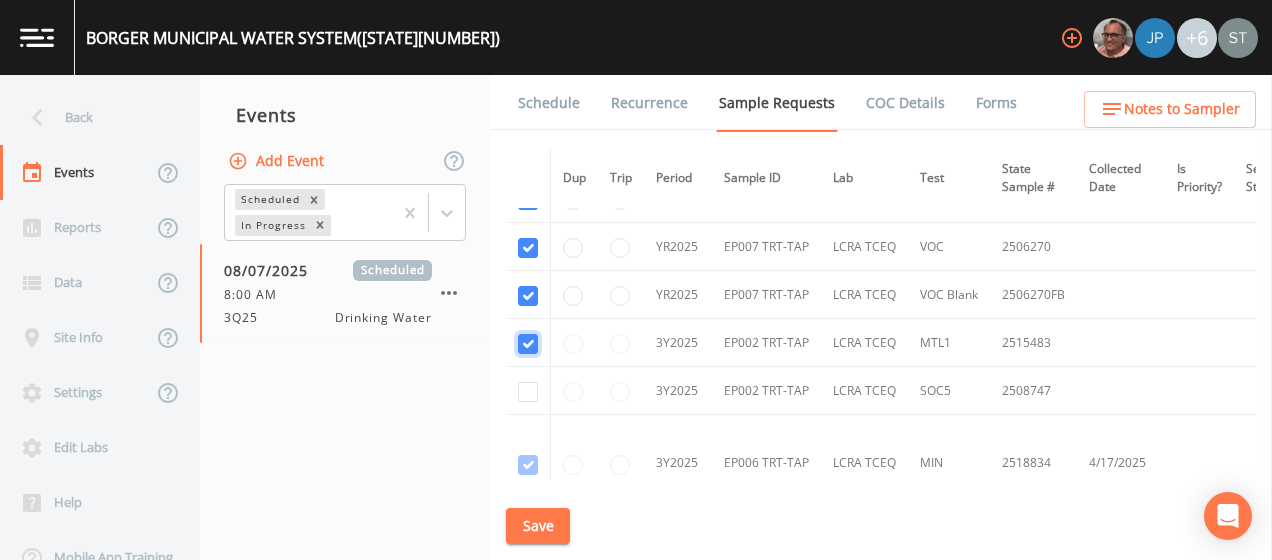 checkbox on "true" 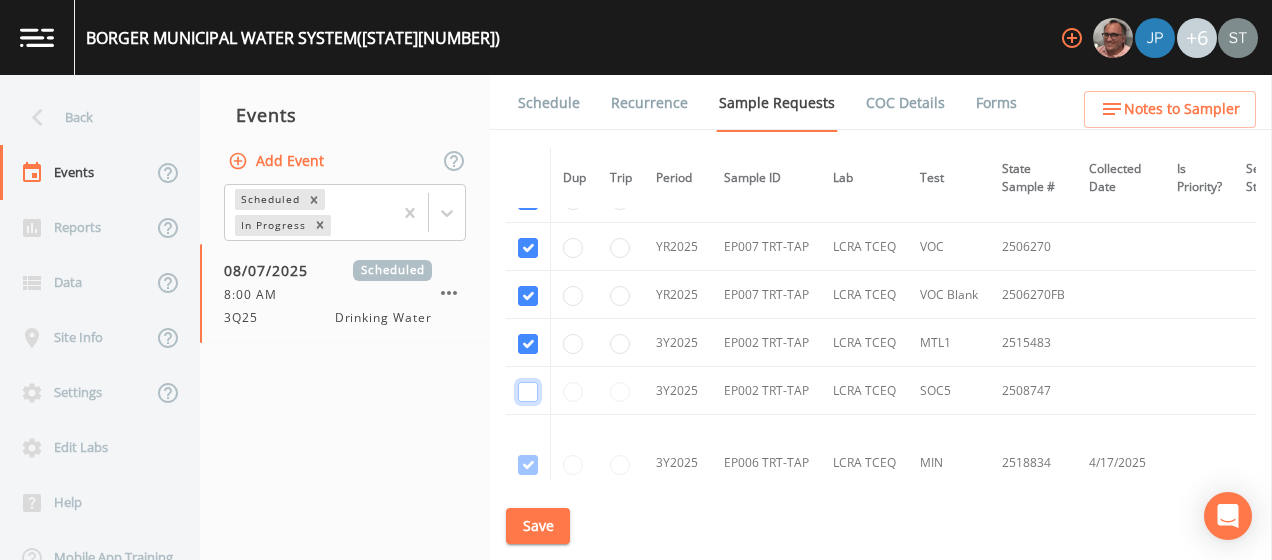 click at bounding box center [528, 392] 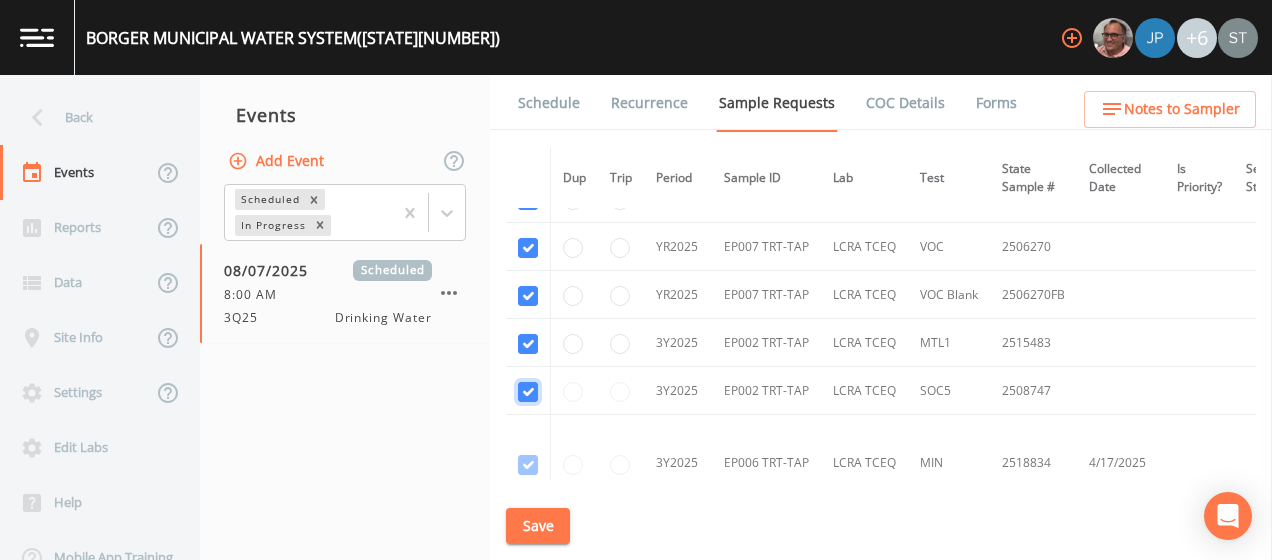 checkbox on "true" 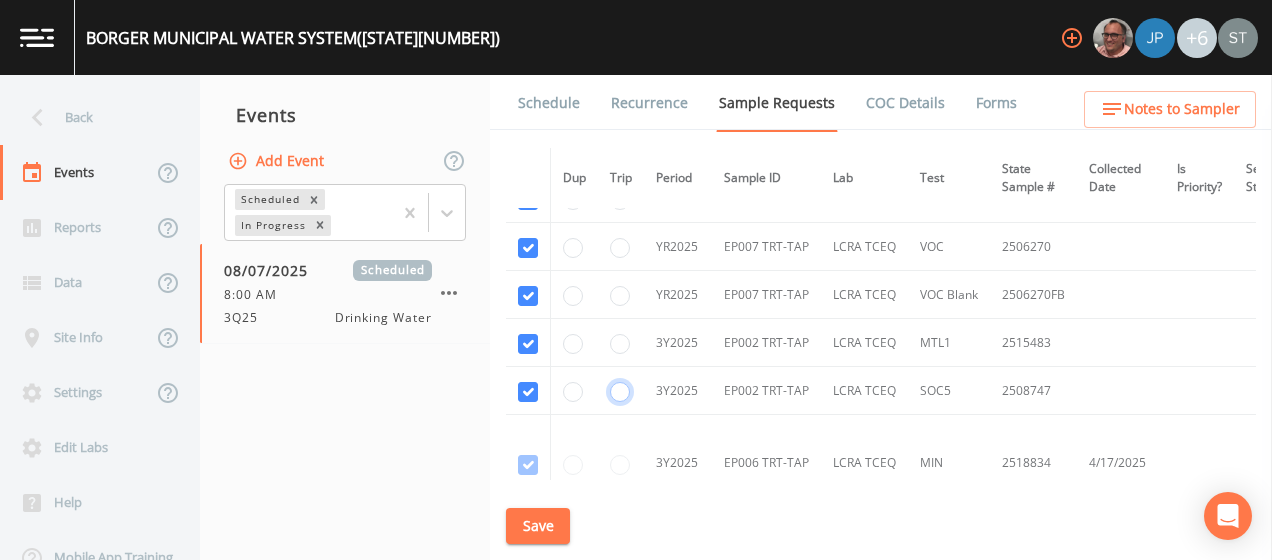 click at bounding box center [620, 392] 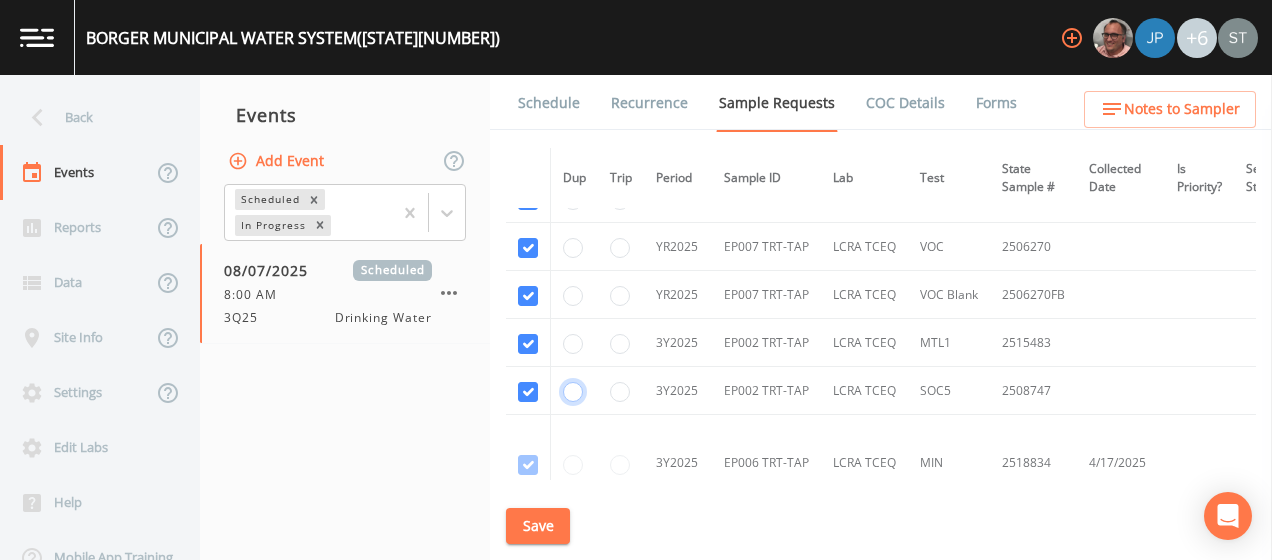 click at bounding box center (573, 392) 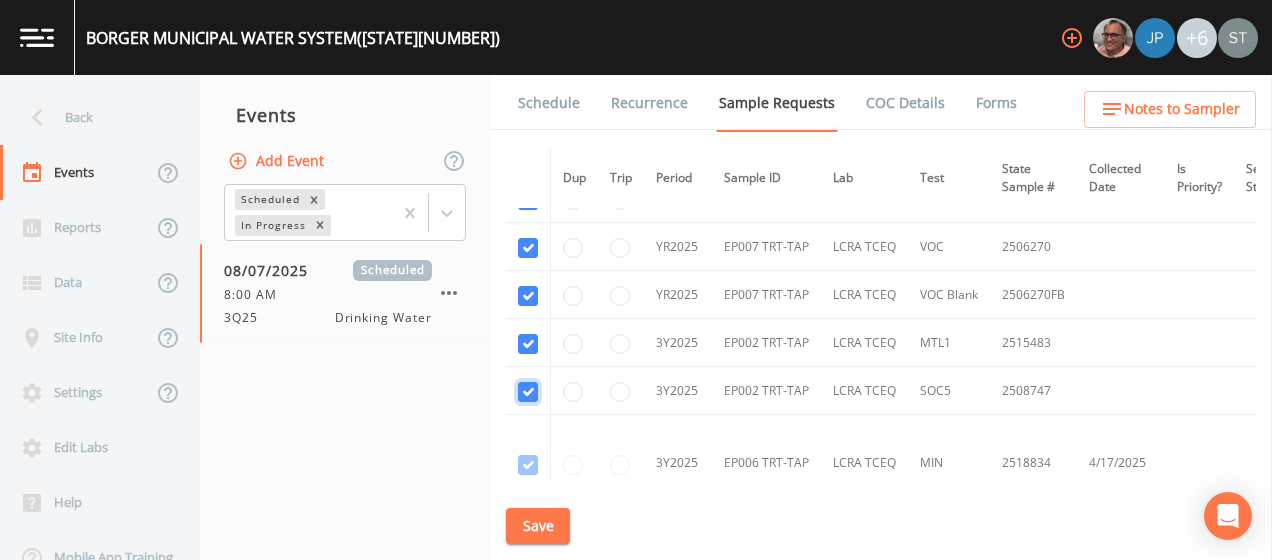click at bounding box center (528, 392) 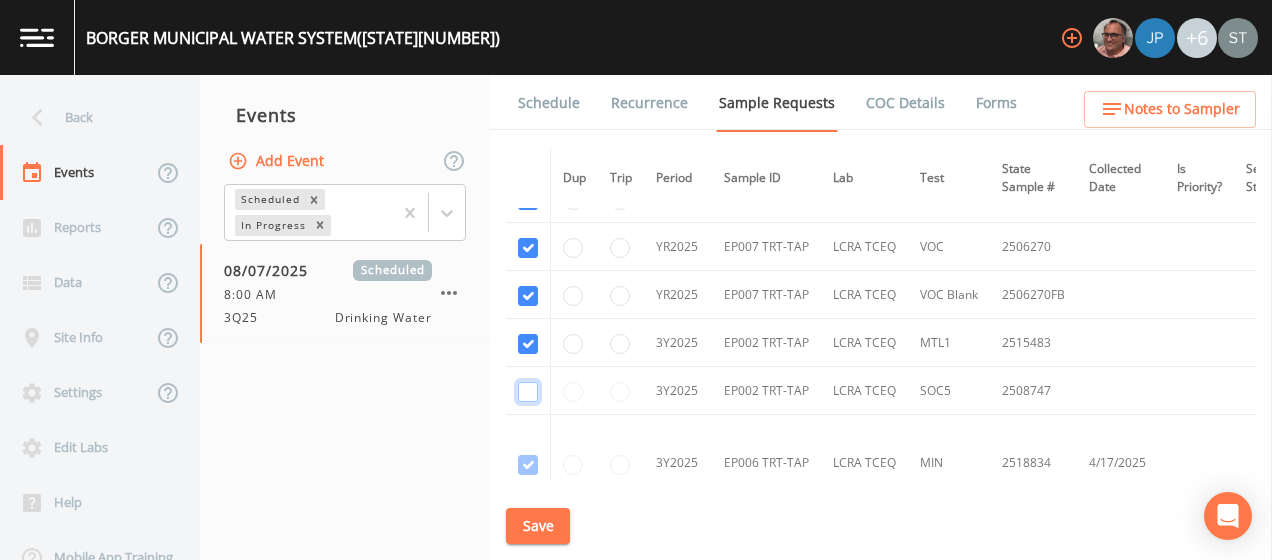 click at bounding box center (528, 392) 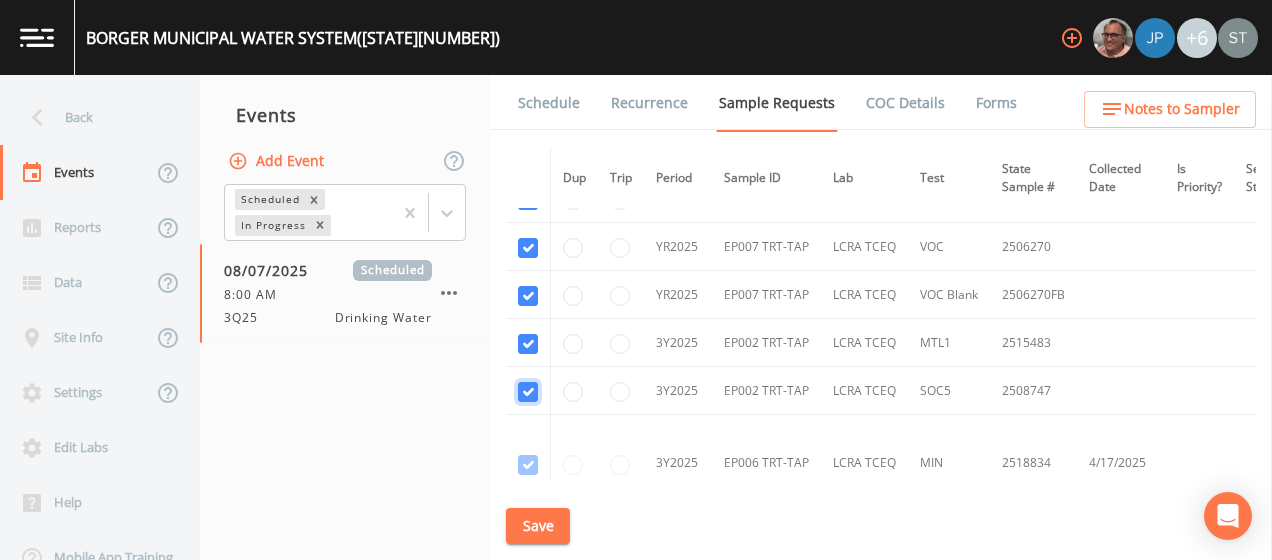 click at bounding box center (528, 392) 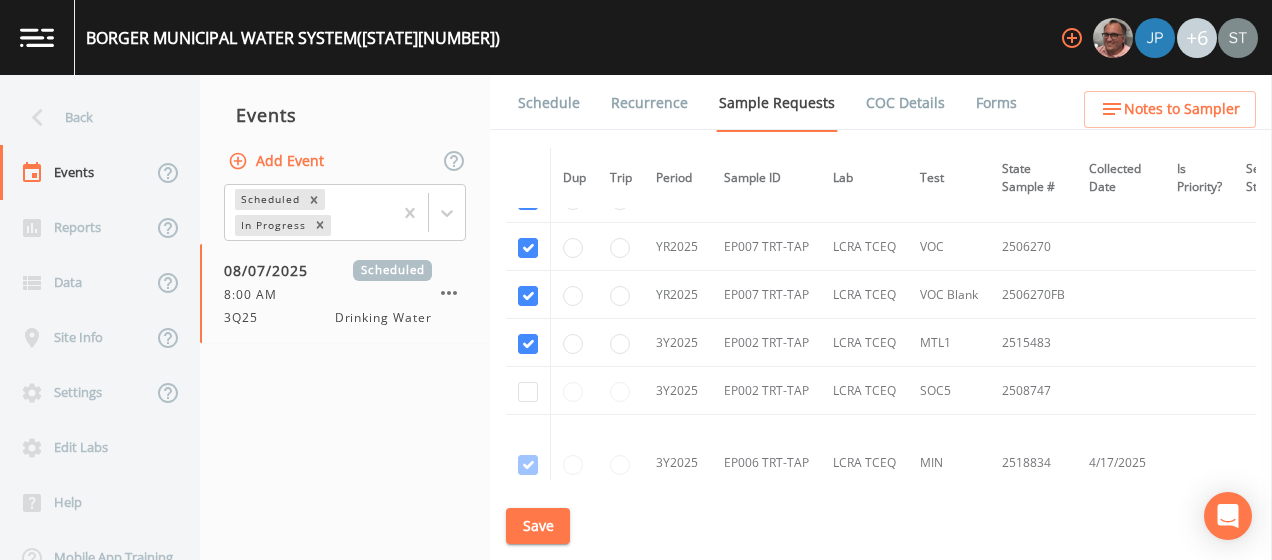 click at bounding box center (528, 392) 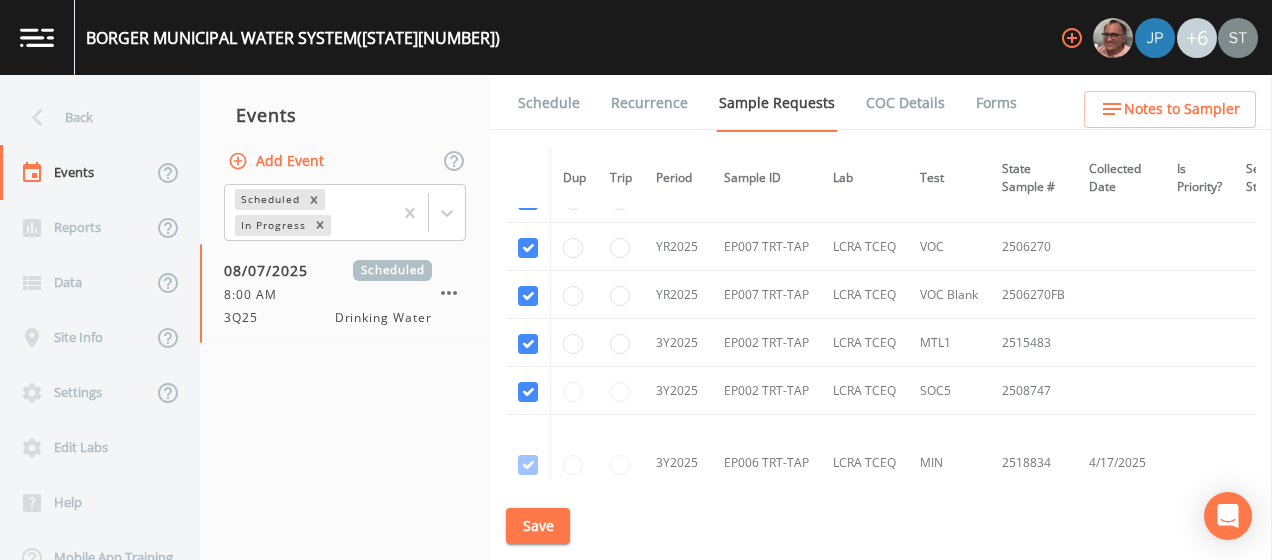 checkbox on "true" 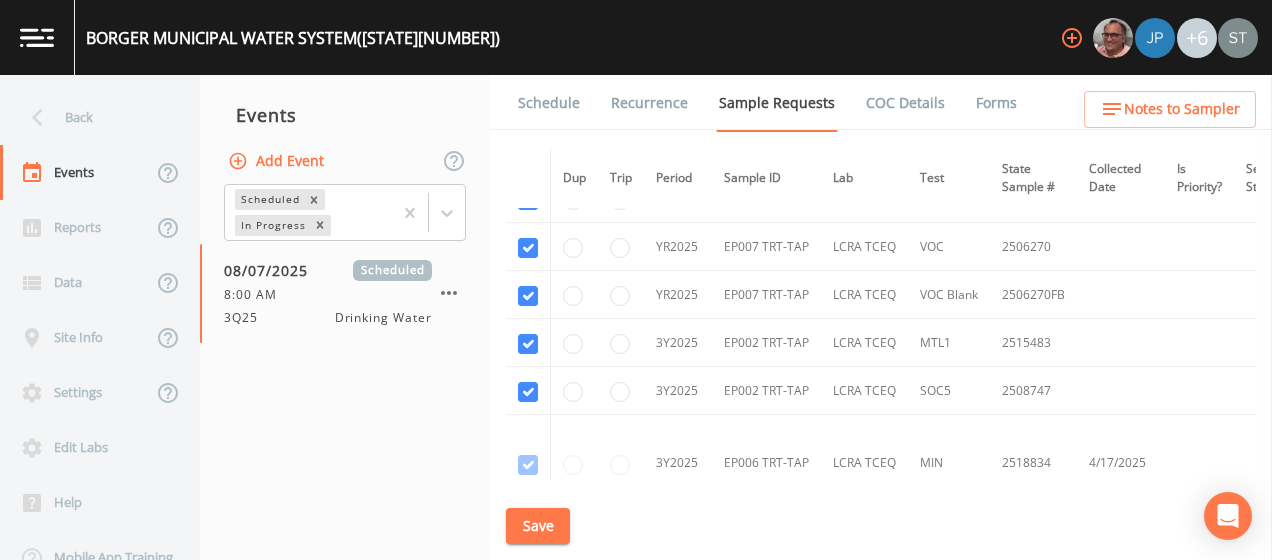 click at bounding box center [621, 391] 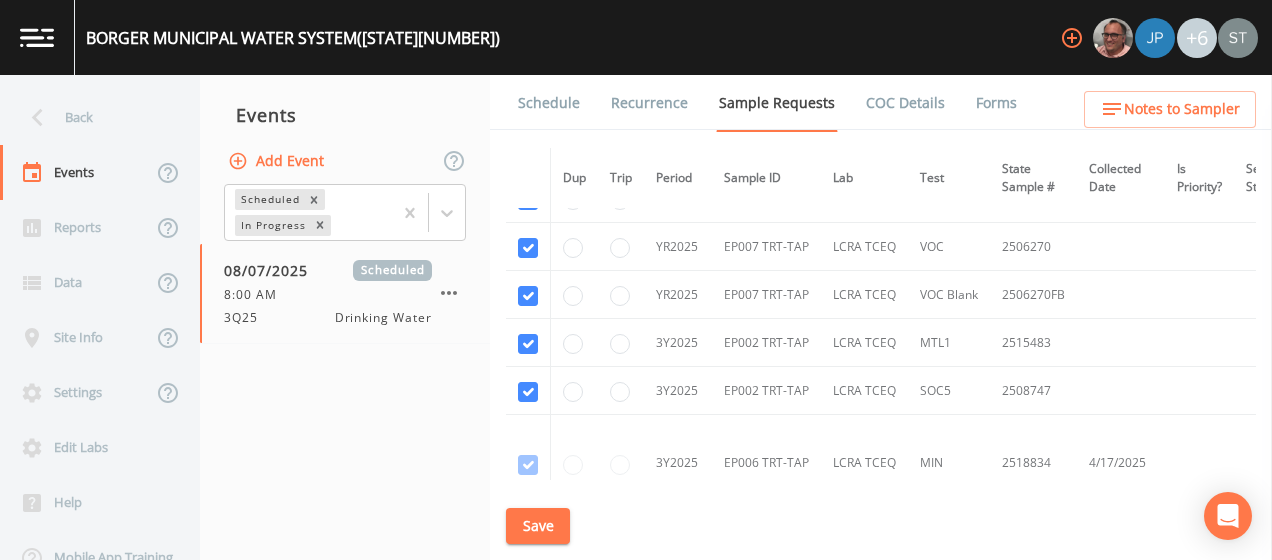 drag, startPoint x: 610, startPoint y: 381, endPoint x: 1210, endPoint y: 374, distance: 600.04083 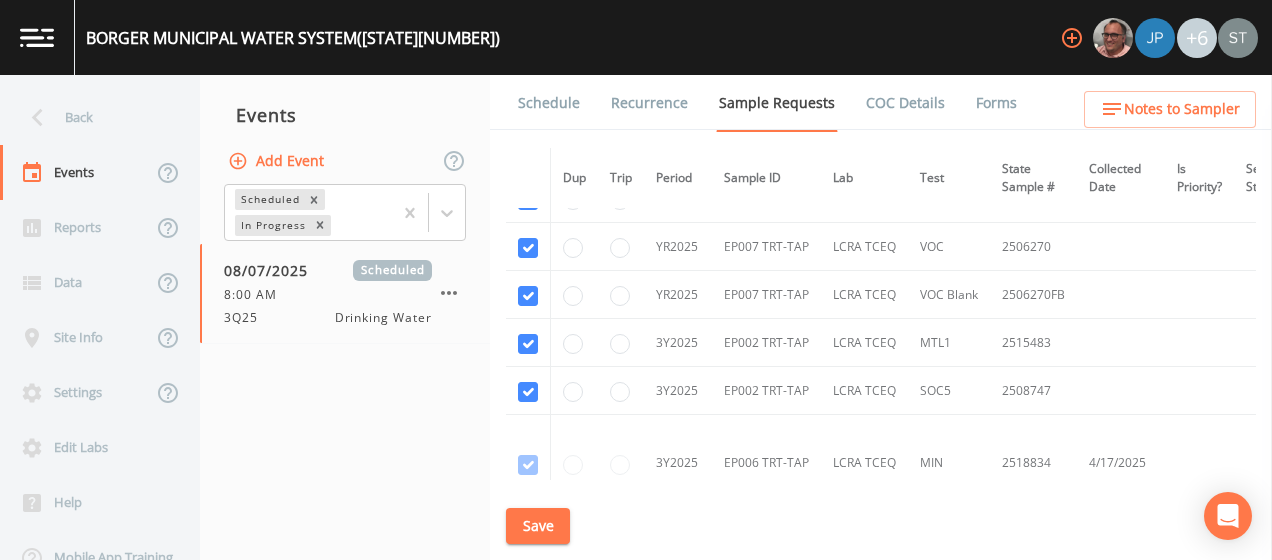 click on "3Y[YEAR] EP002 TRT-TAP LCRA TCEQ SOC5 [NUMBER]" at bounding box center (1022, 391) 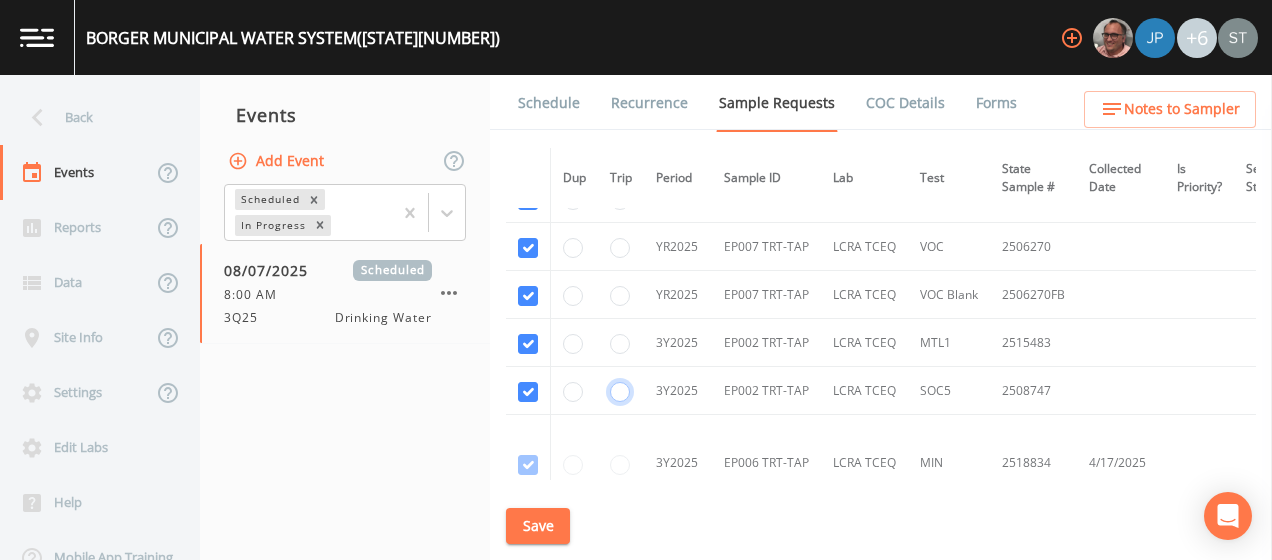click at bounding box center (620, 392) 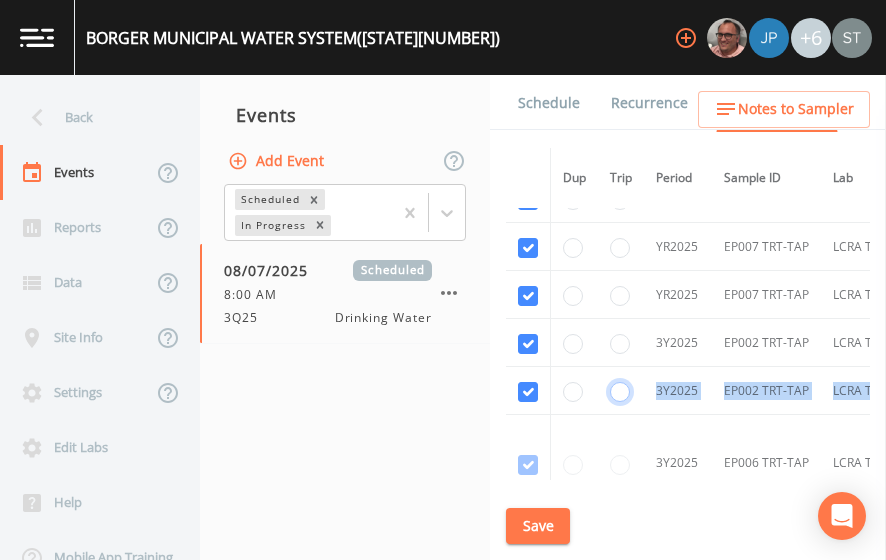 click at bounding box center [620, 392] 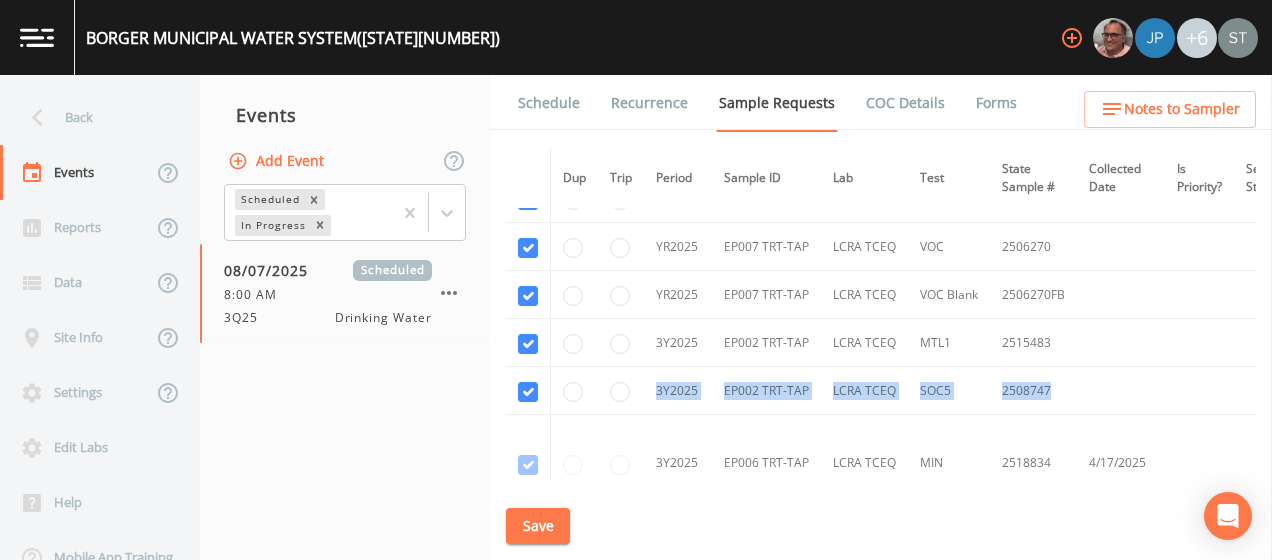 click on "Save" at bounding box center (538, 526) 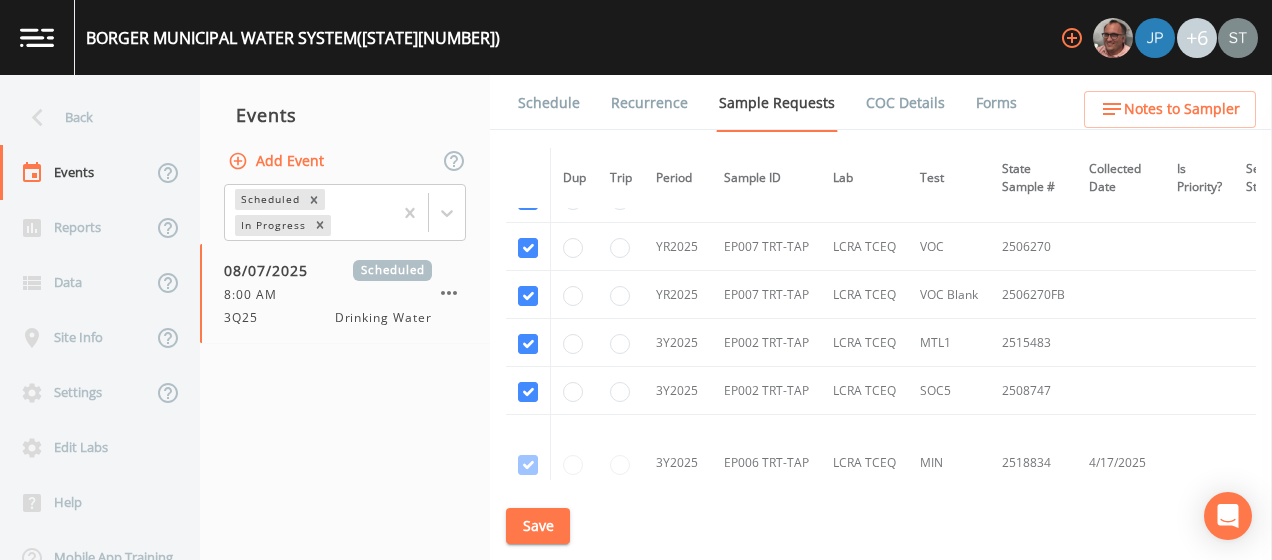 click on "BORGER MUNICIPAL WATER SYSTEM ([STATE][NUMBER]) +6" at bounding box center [636, 37] 